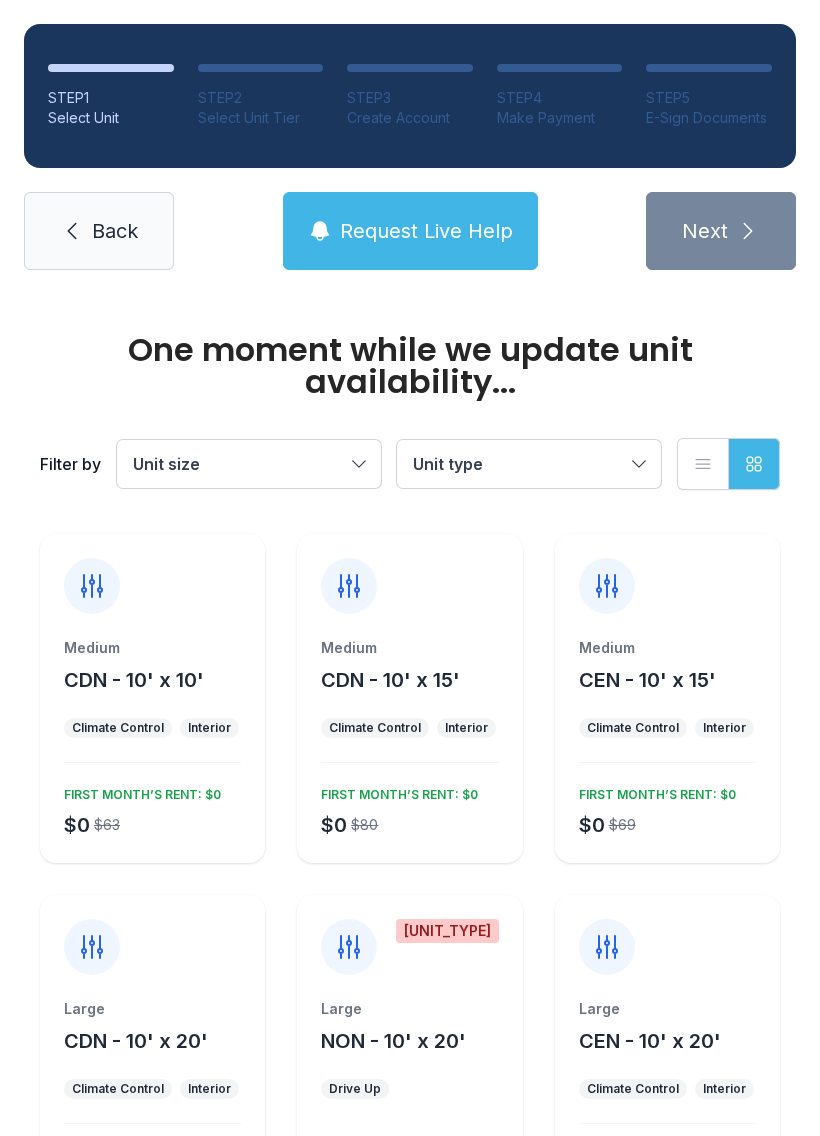 scroll, scrollTop: 0, scrollLeft: 0, axis: both 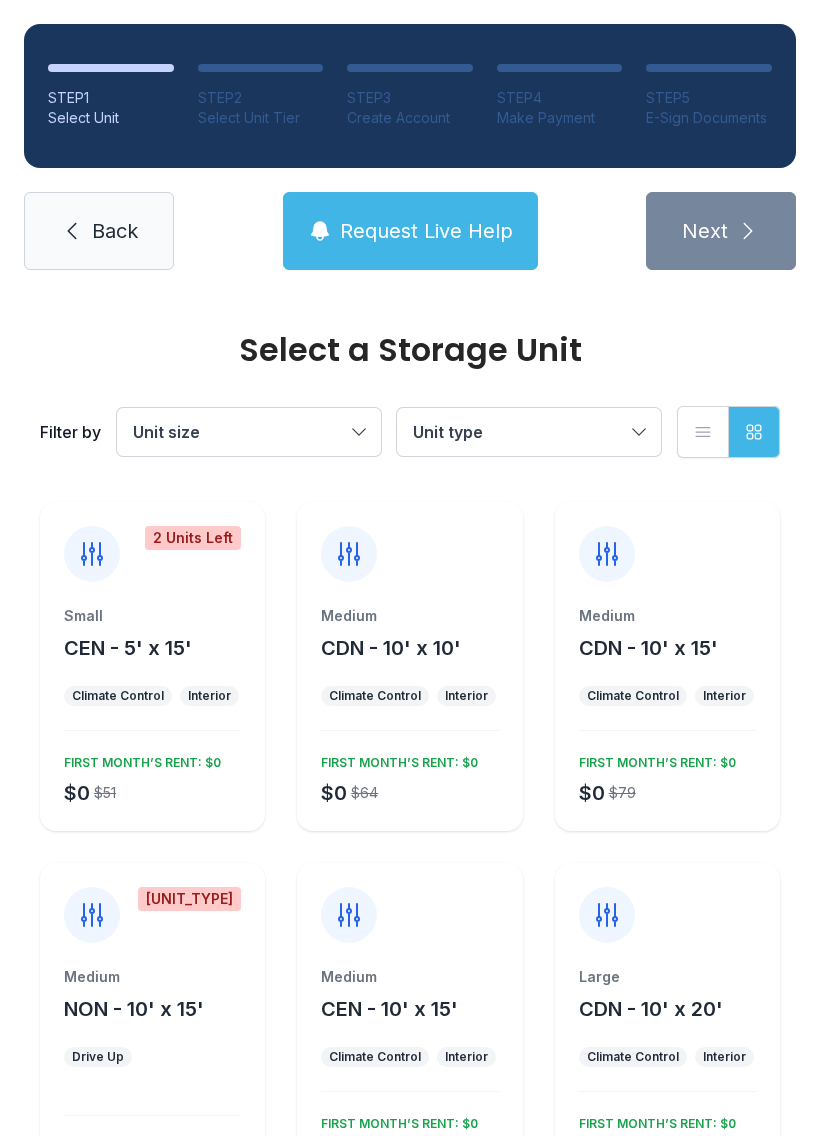 click on "Unit size" at bounding box center (249, 432) 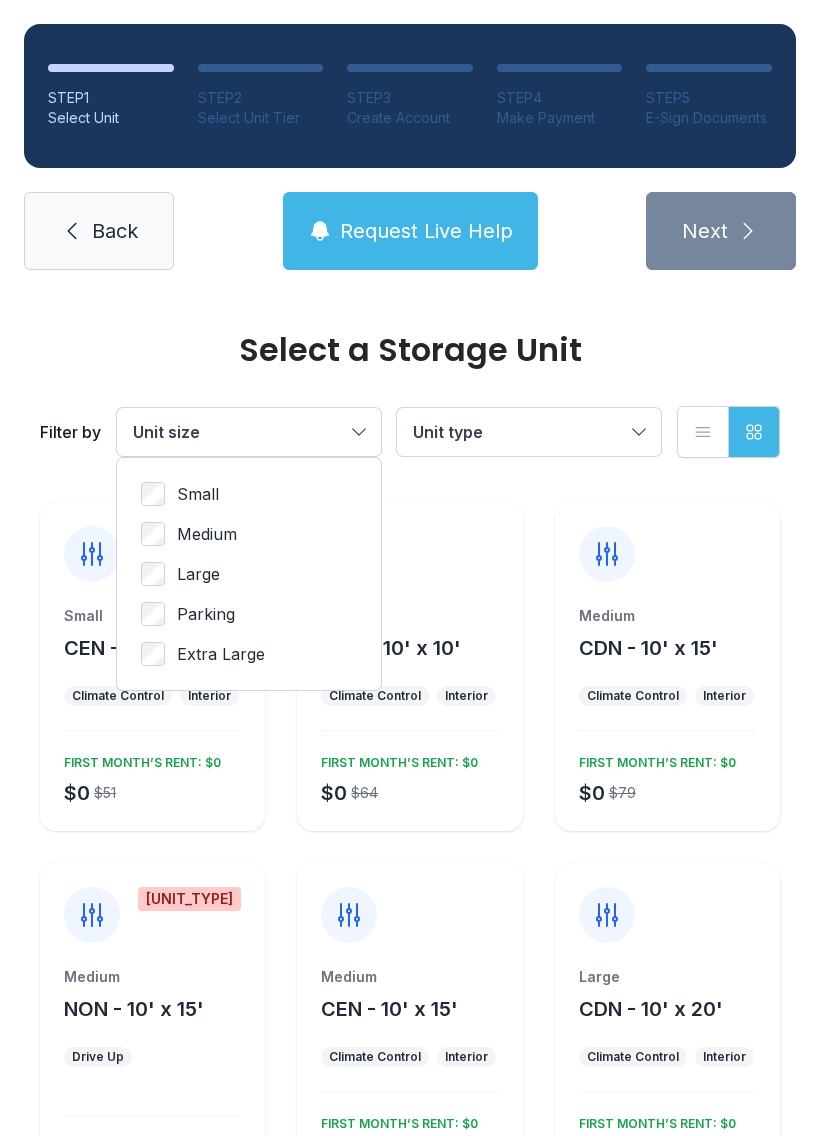click on "Small" at bounding box center [249, 494] 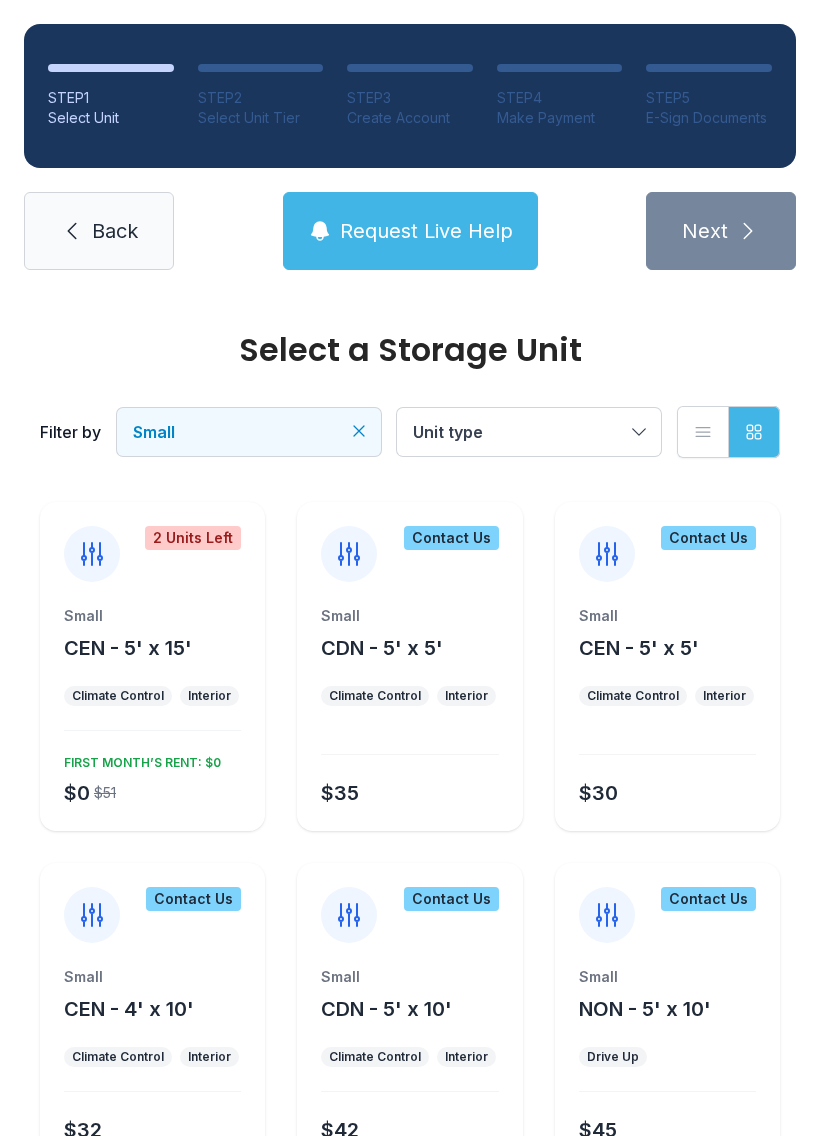 click on "Small CDN - 5' x 5' Climate Control Interior $35" at bounding box center (409, 718) 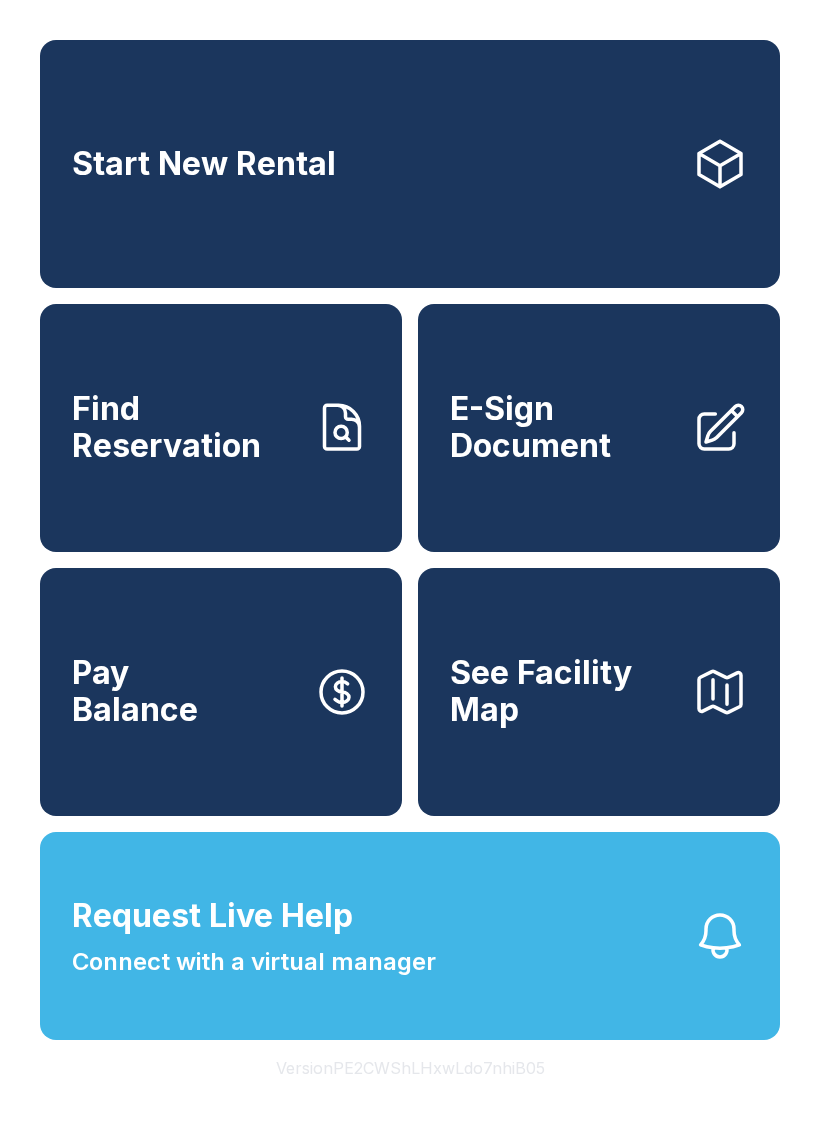click on "Find Reservation" at bounding box center [221, 428] 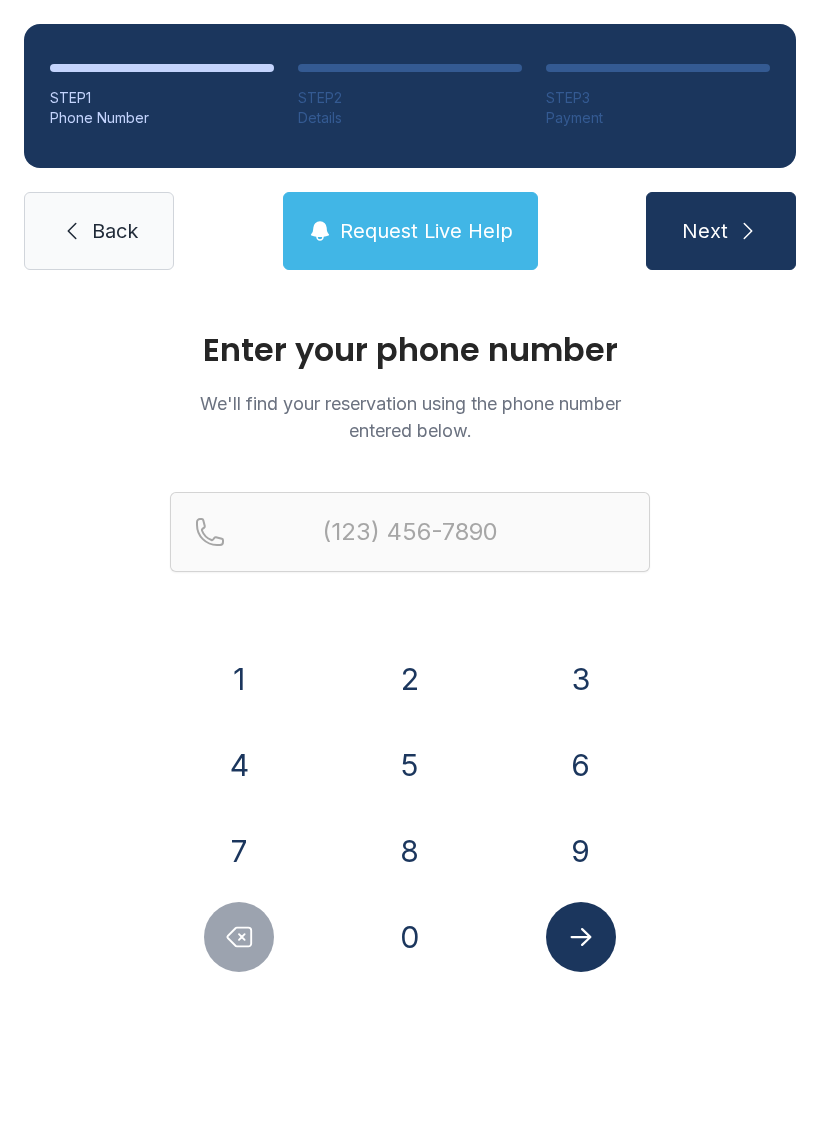 click on "4" at bounding box center [239, 765] 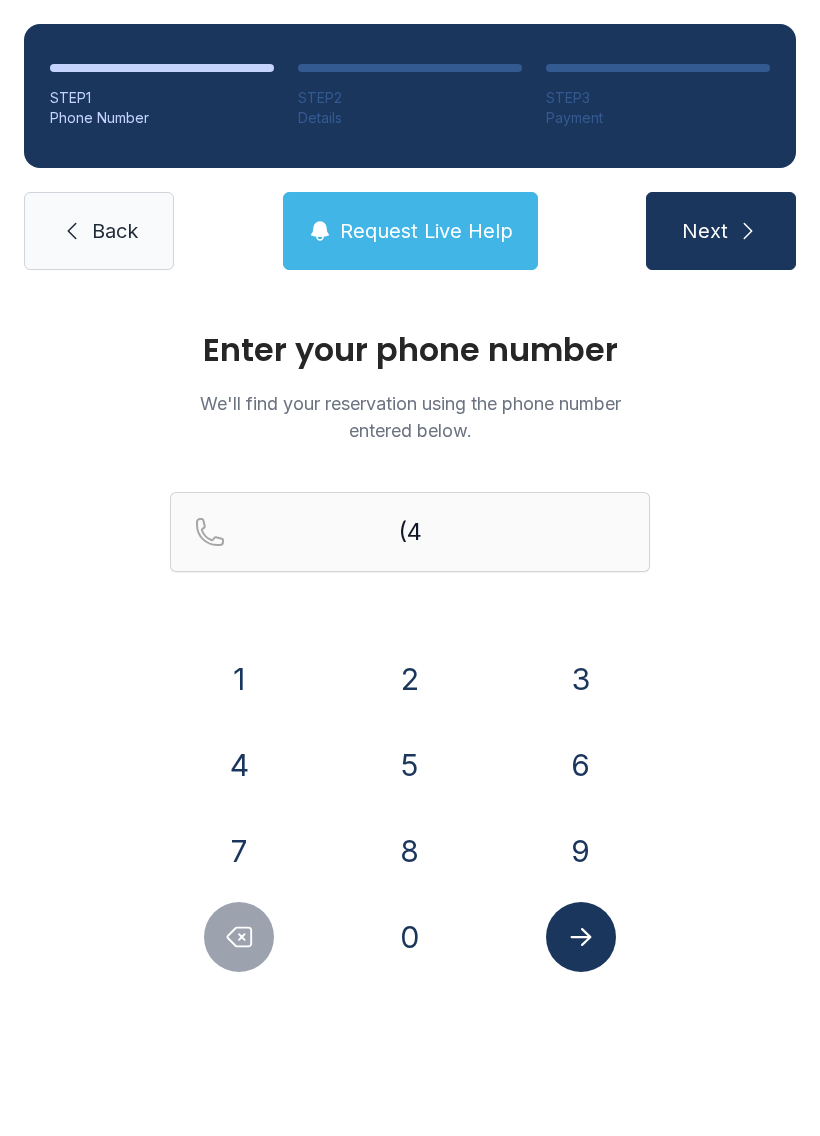 click on "6" at bounding box center [581, 765] 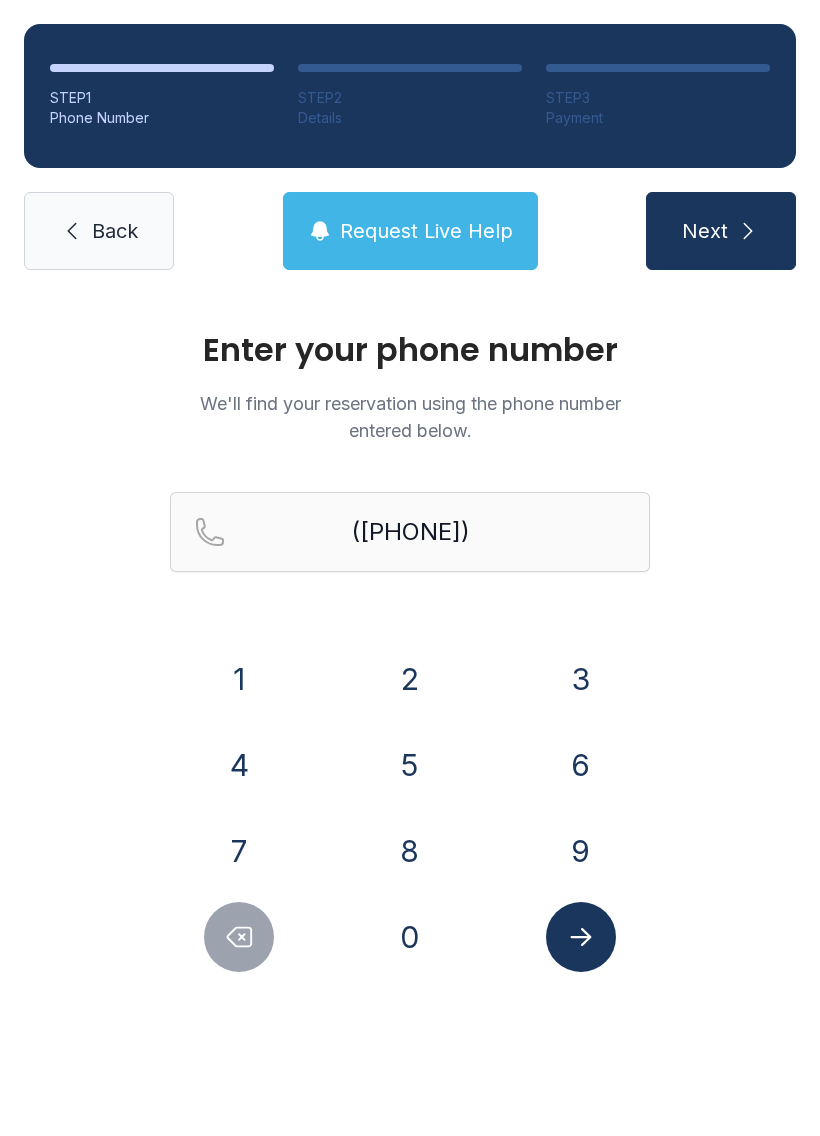 click on "9" at bounding box center [581, 851] 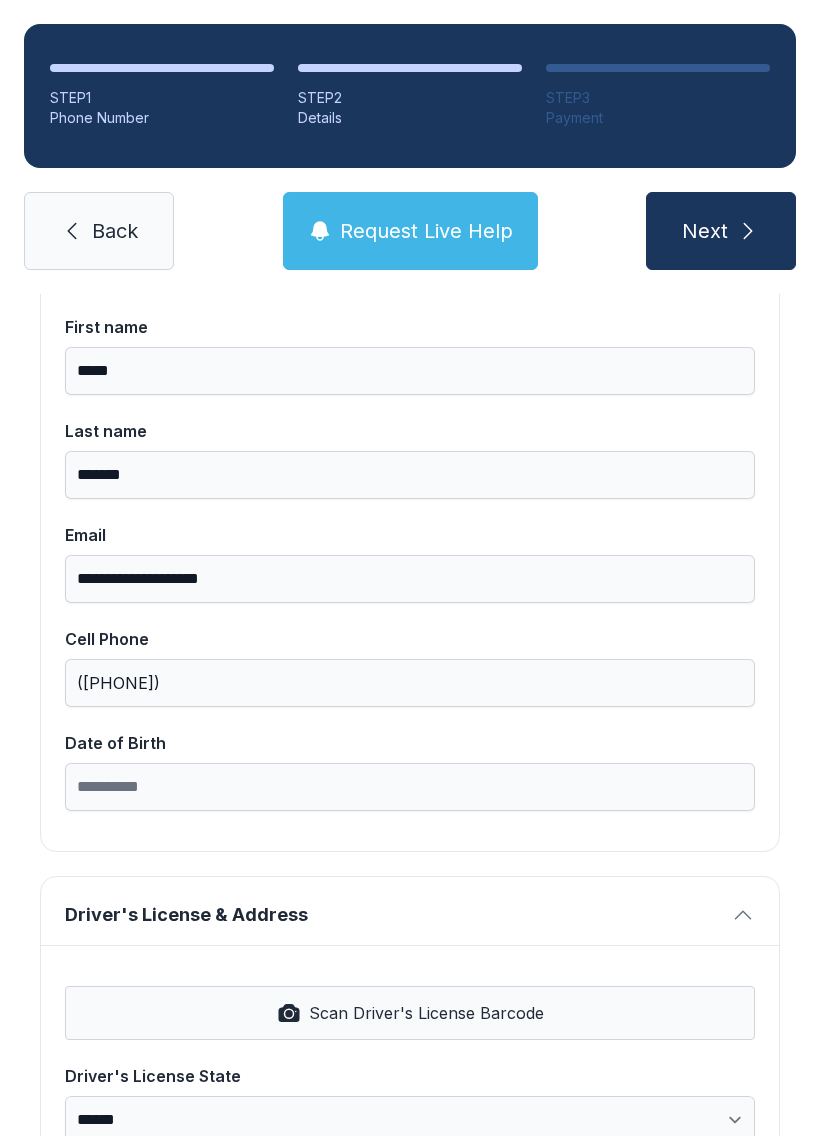 scroll, scrollTop: 203, scrollLeft: 0, axis: vertical 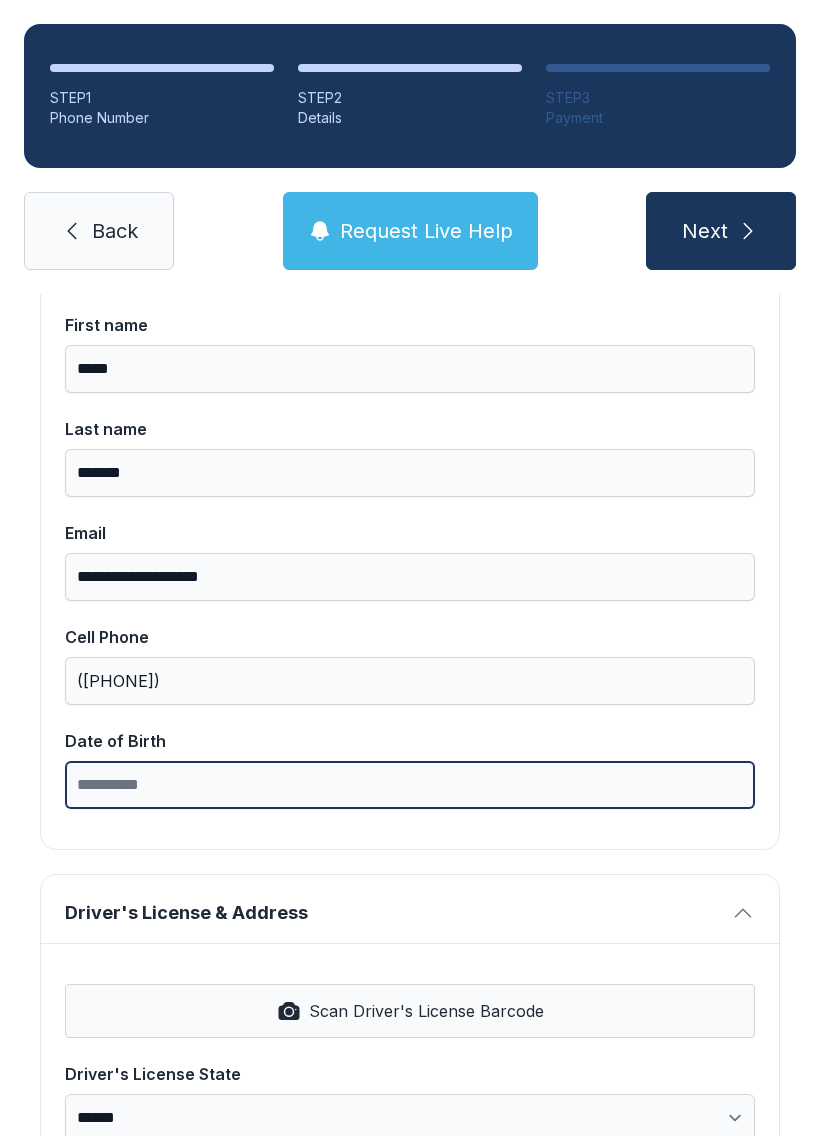 click on "Date of Birth" at bounding box center (410, 785) 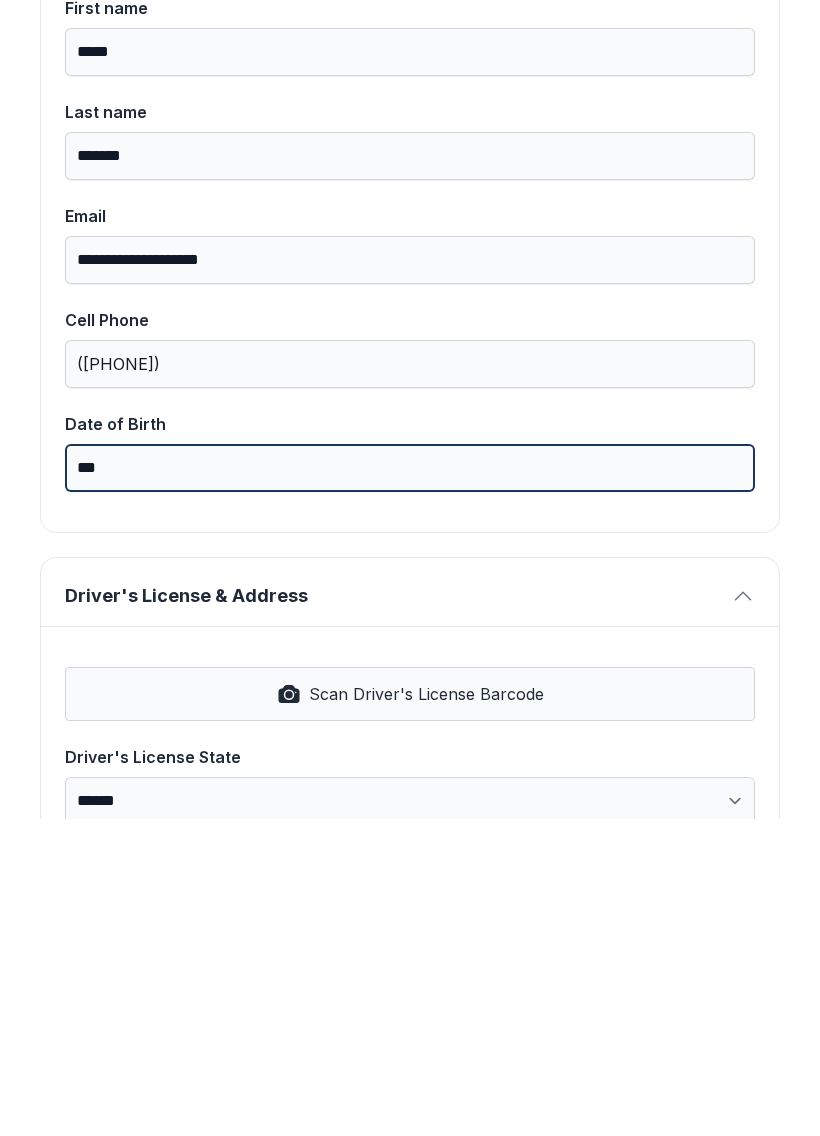 type on "*" 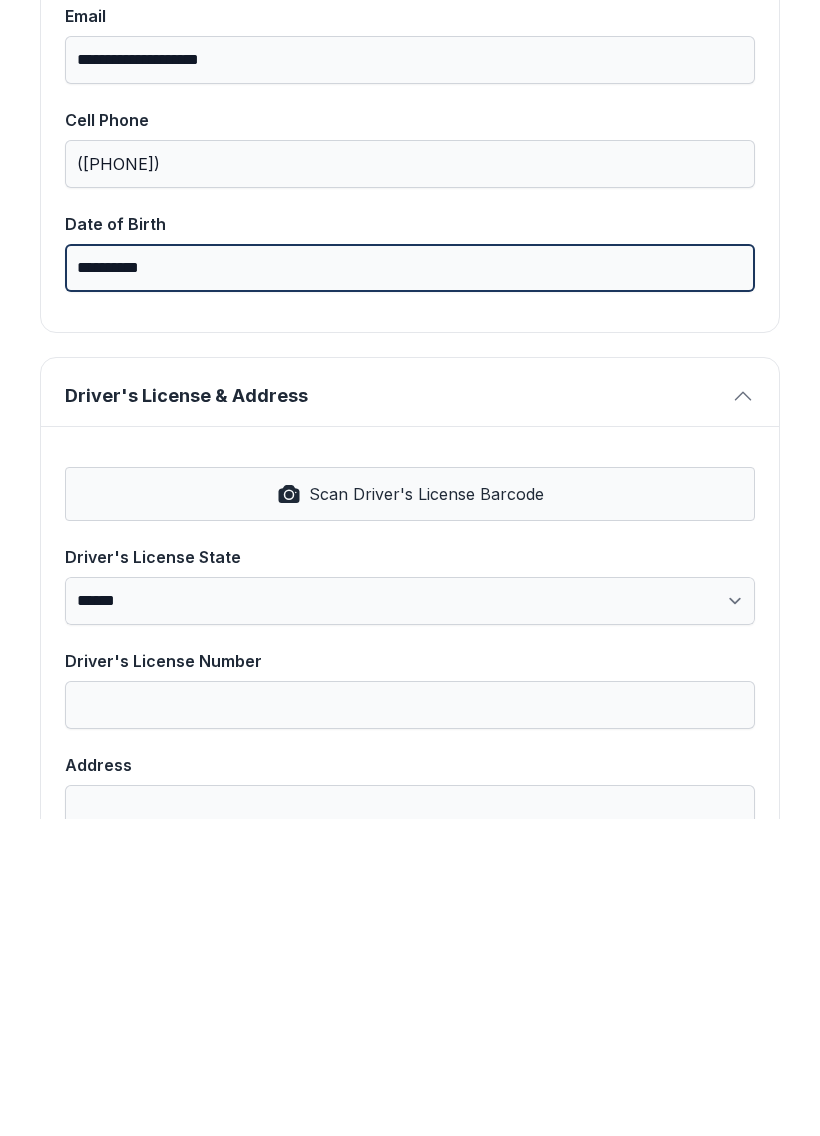 scroll, scrollTop: 405, scrollLeft: 0, axis: vertical 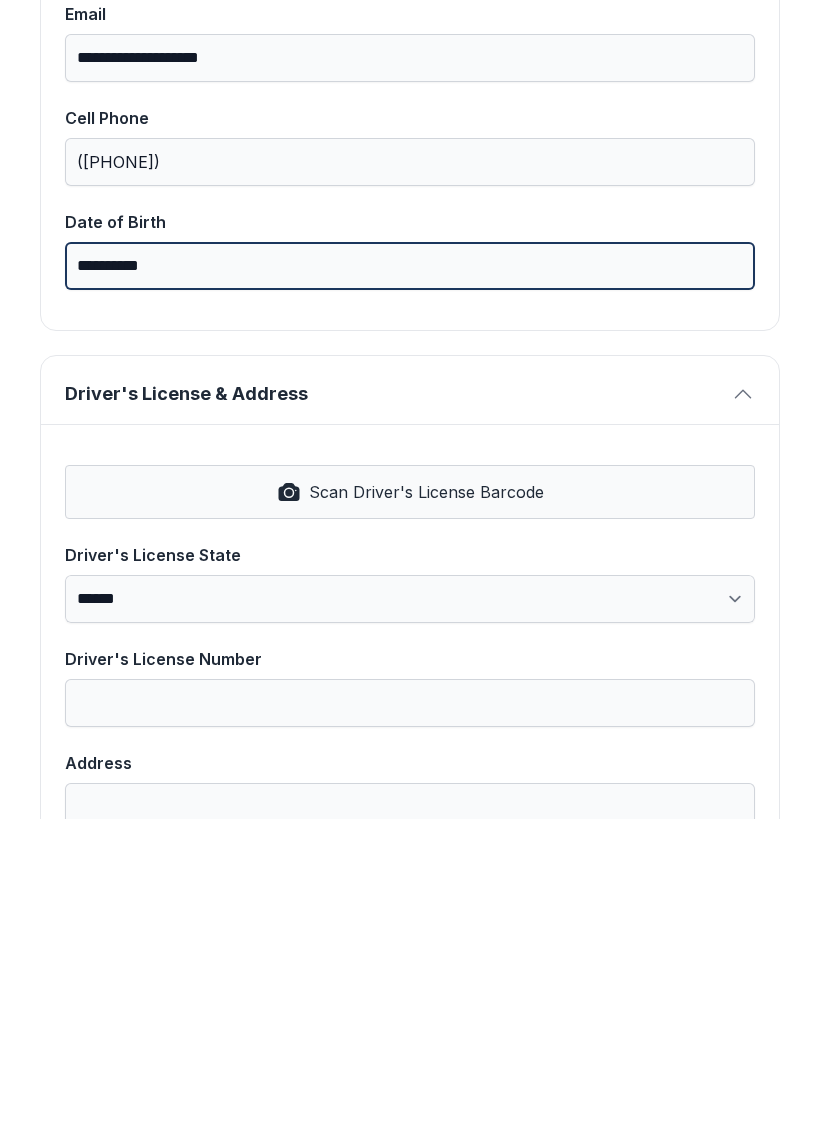 type on "**********" 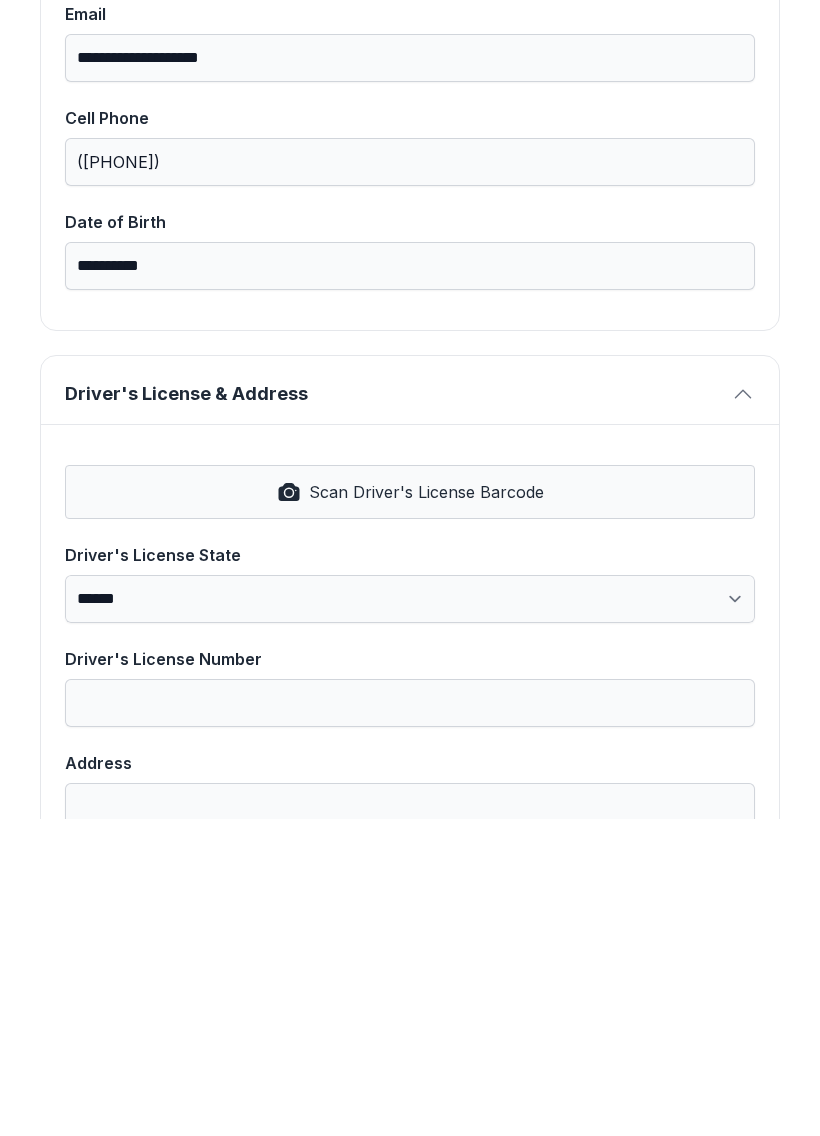 click on "Scan Driver's License Barcode" at bounding box center (426, 809) 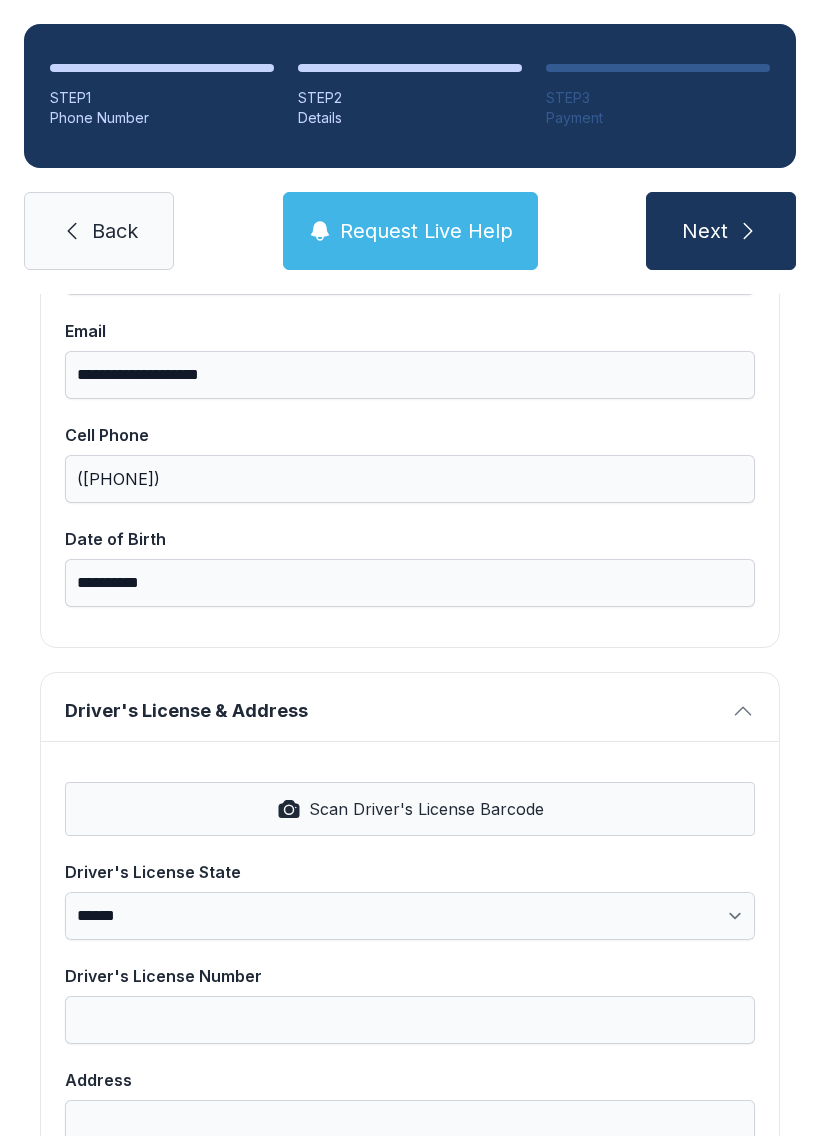 select on "**" 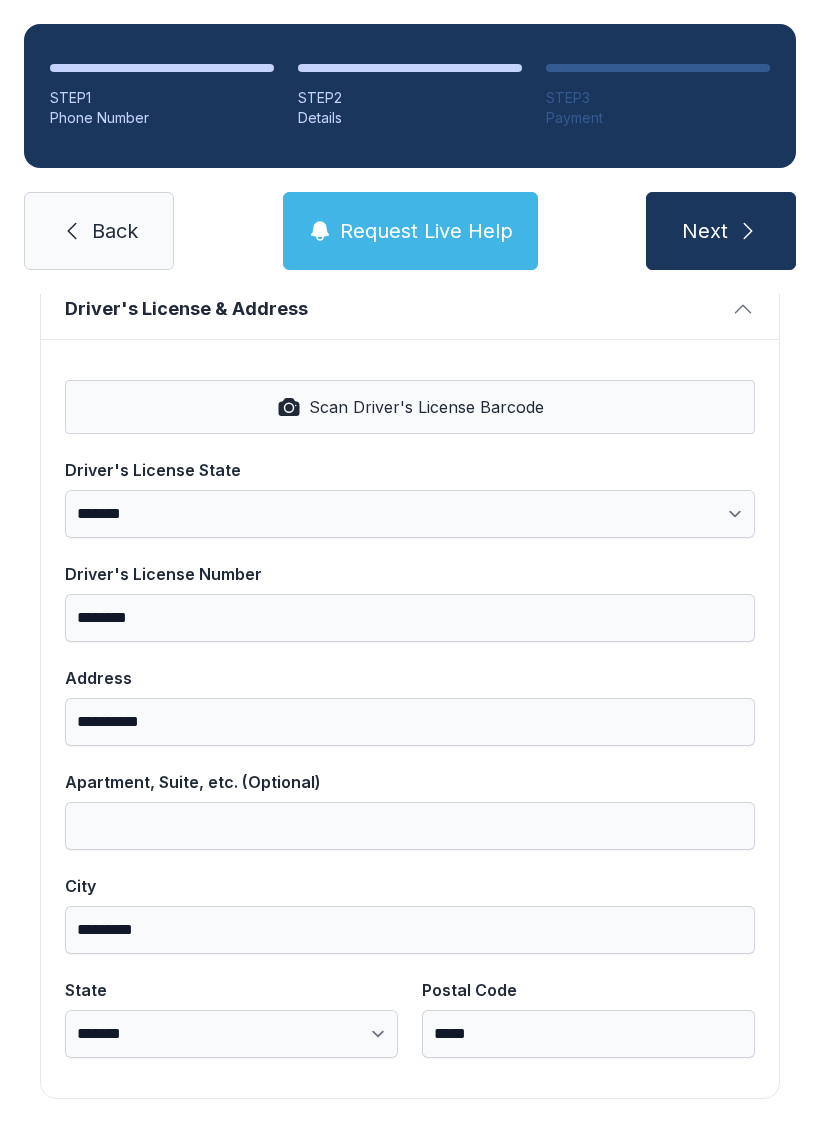 scroll, scrollTop: 806, scrollLeft: 0, axis: vertical 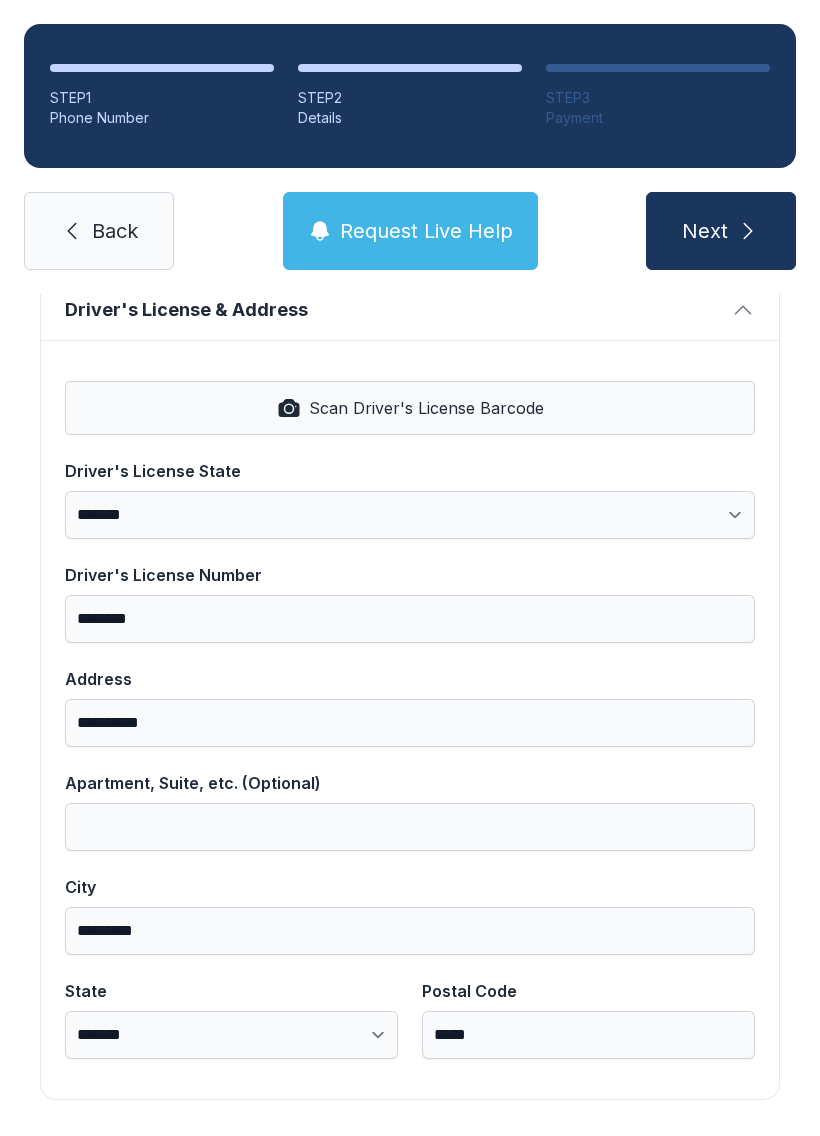 click on "Next" at bounding box center (721, 231) 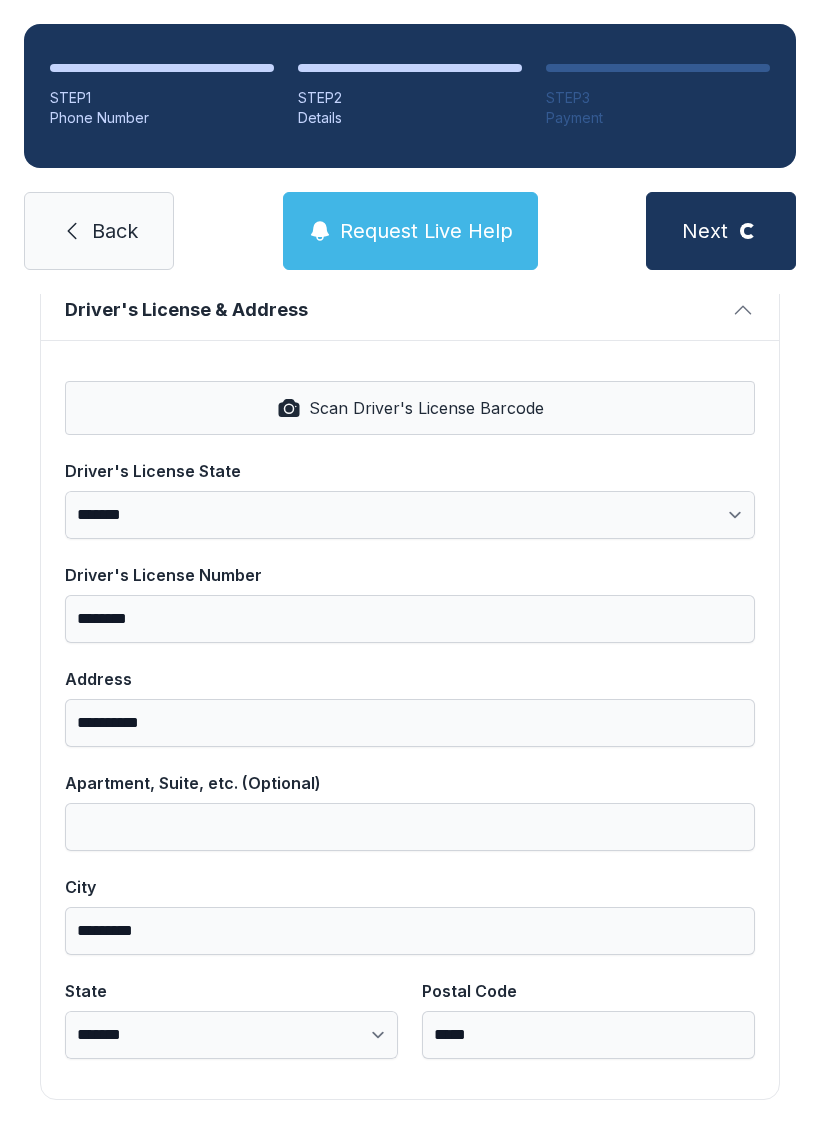 scroll, scrollTop: 0, scrollLeft: 0, axis: both 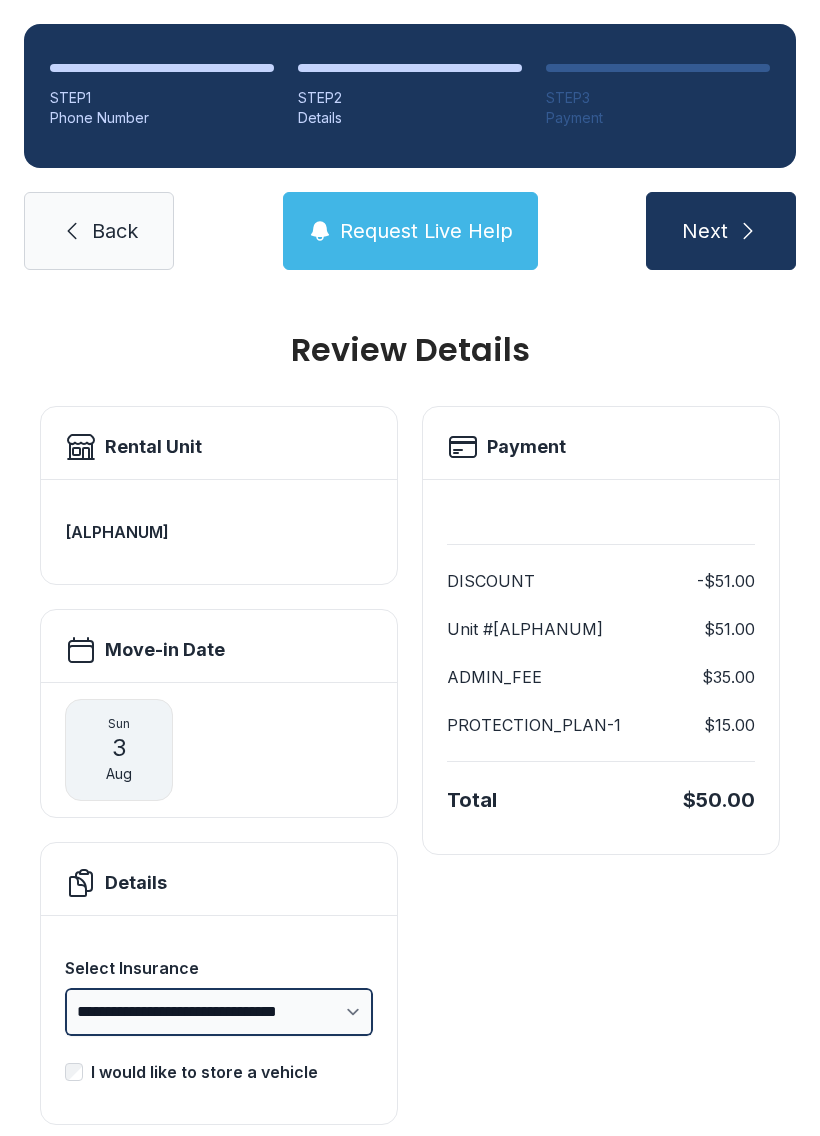 click on "**********" at bounding box center [219, 1012] 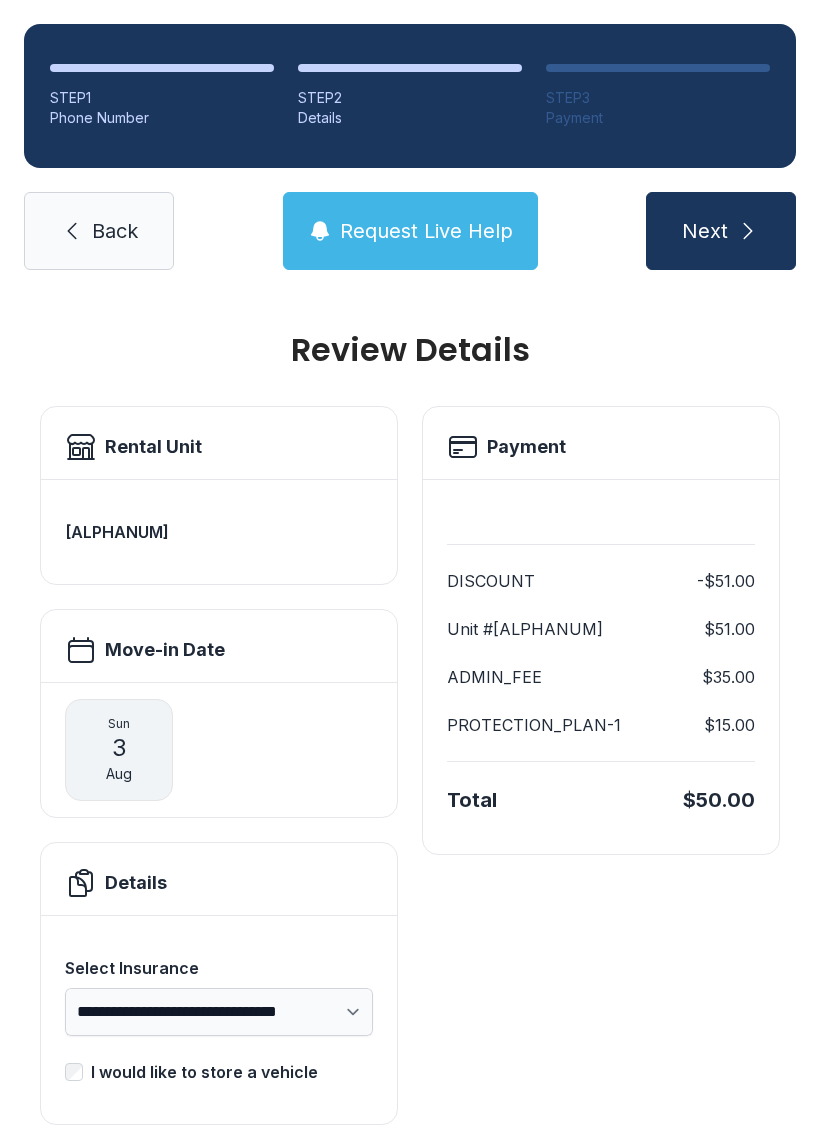 click on "Next" at bounding box center [705, 231] 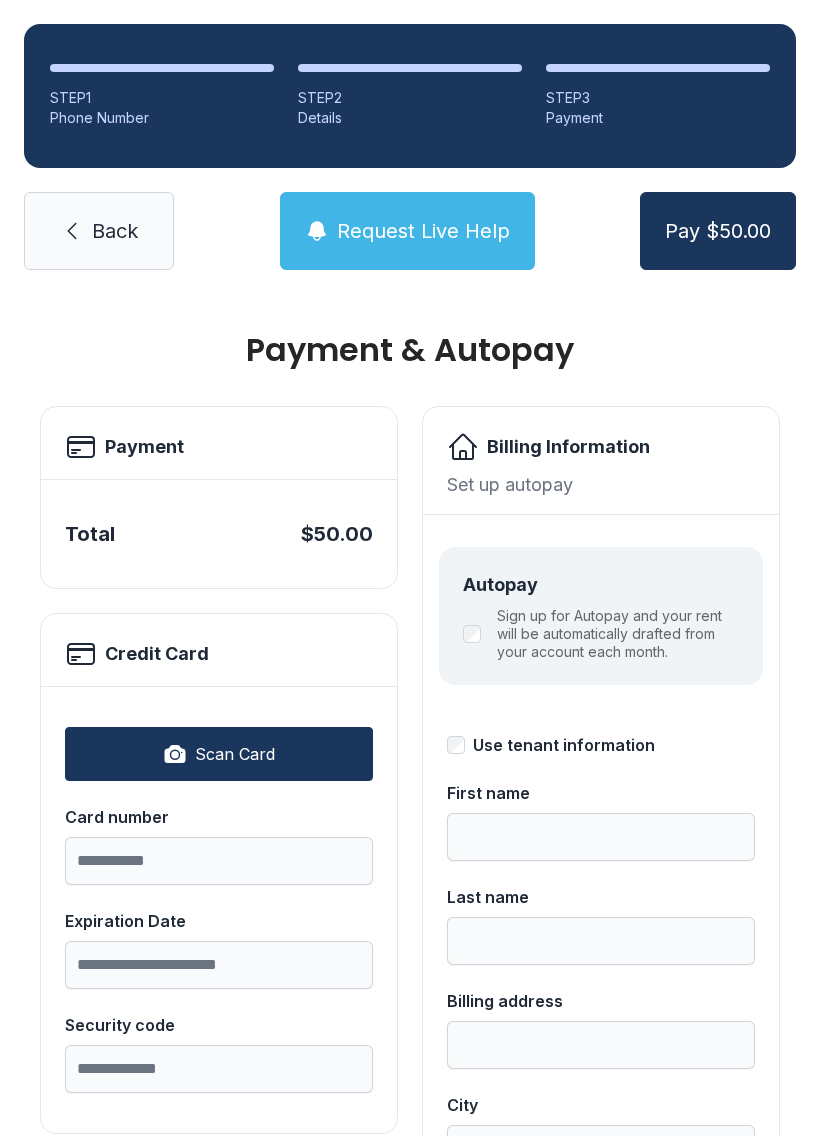 scroll, scrollTop: 0, scrollLeft: 0, axis: both 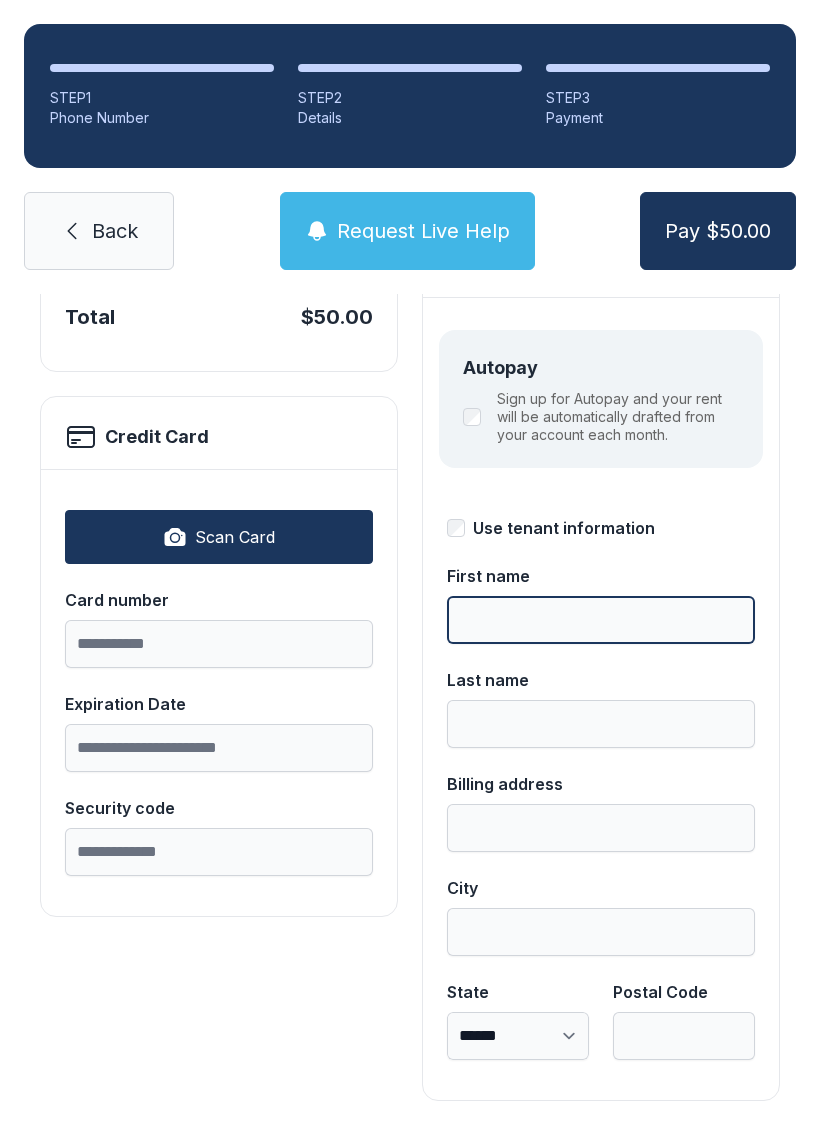 click on "First name" at bounding box center [601, 620] 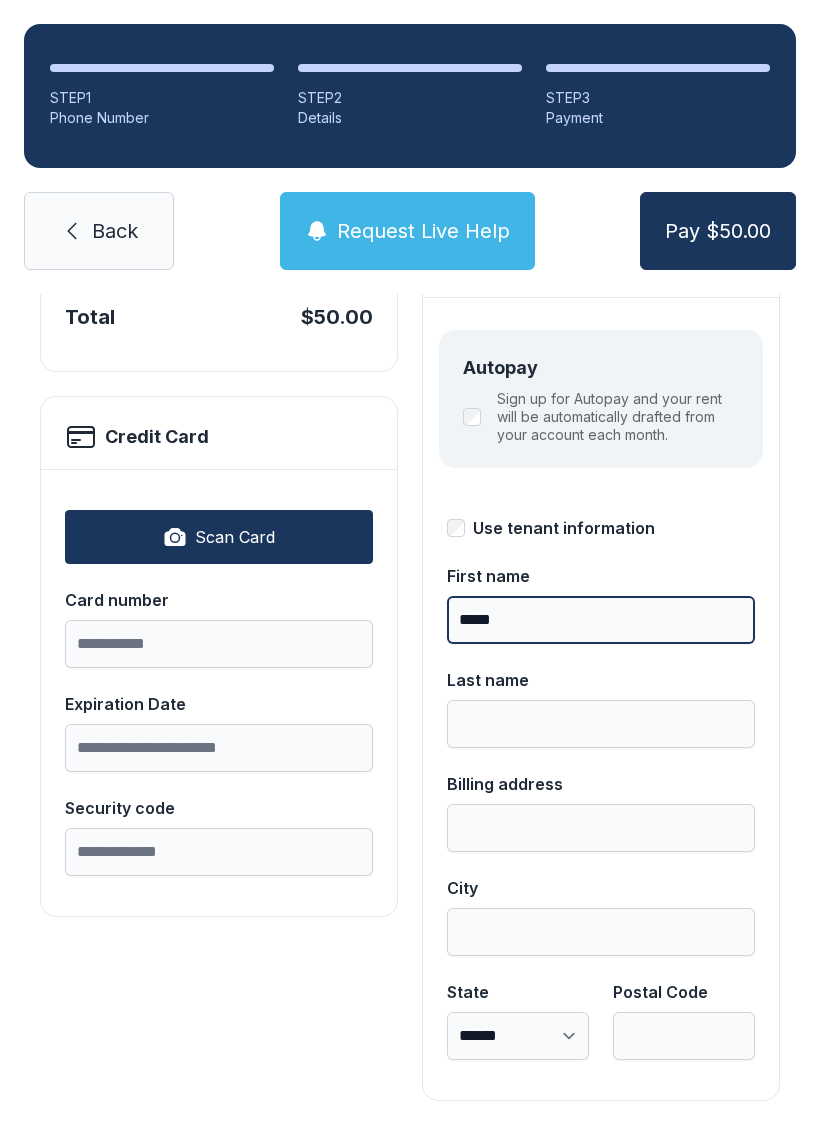 type on "*****" 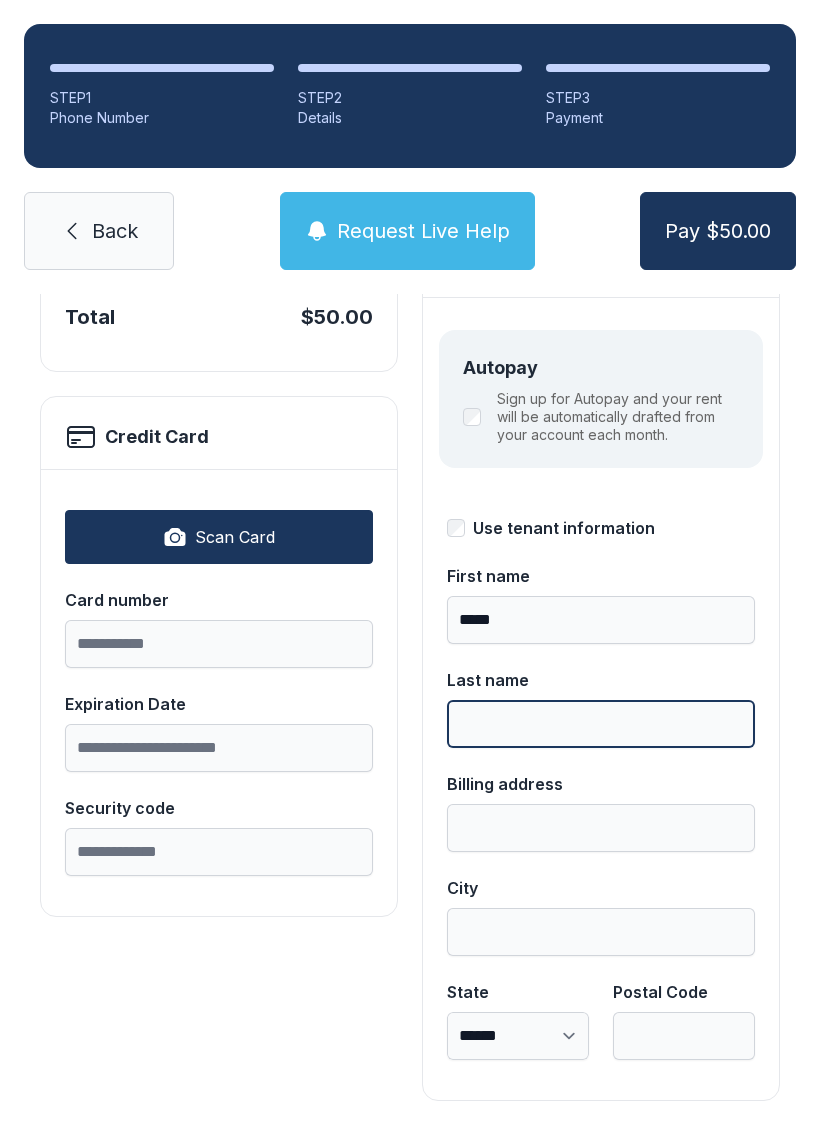 click on "Last name" at bounding box center (601, 724) 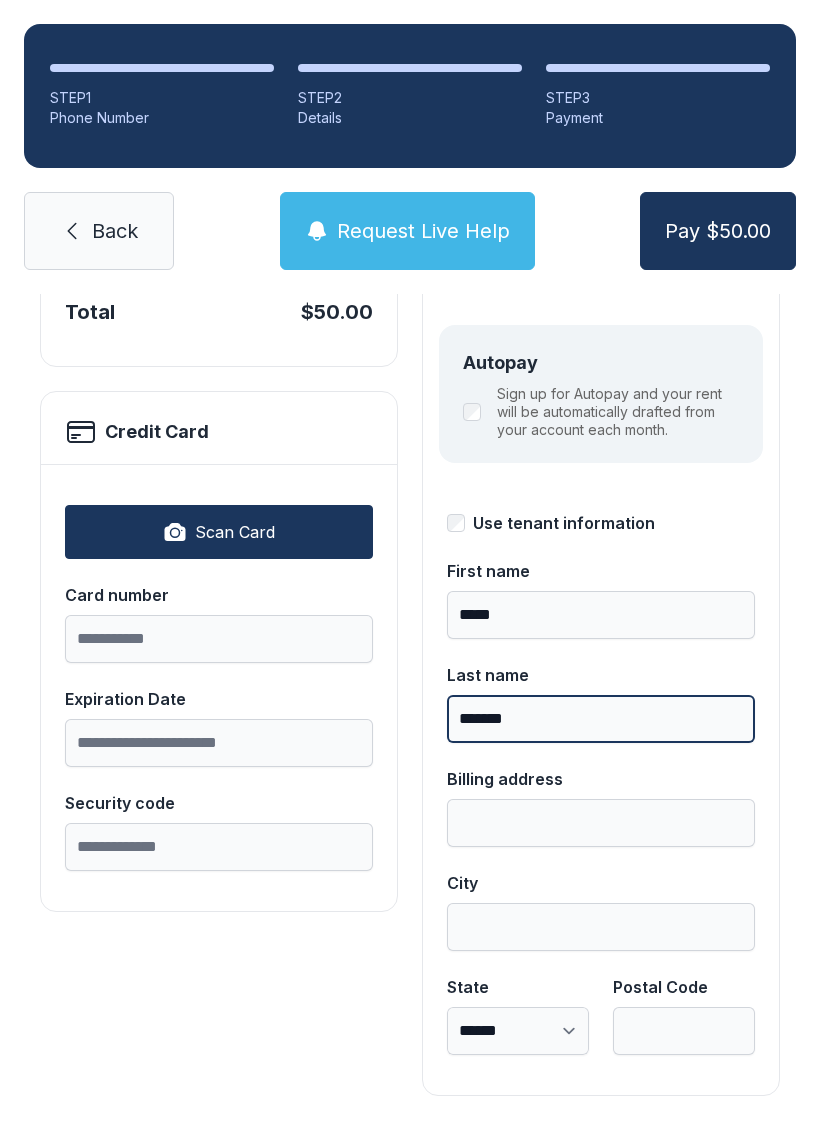 scroll, scrollTop: 218, scrollLeft: 0, axis: vertical 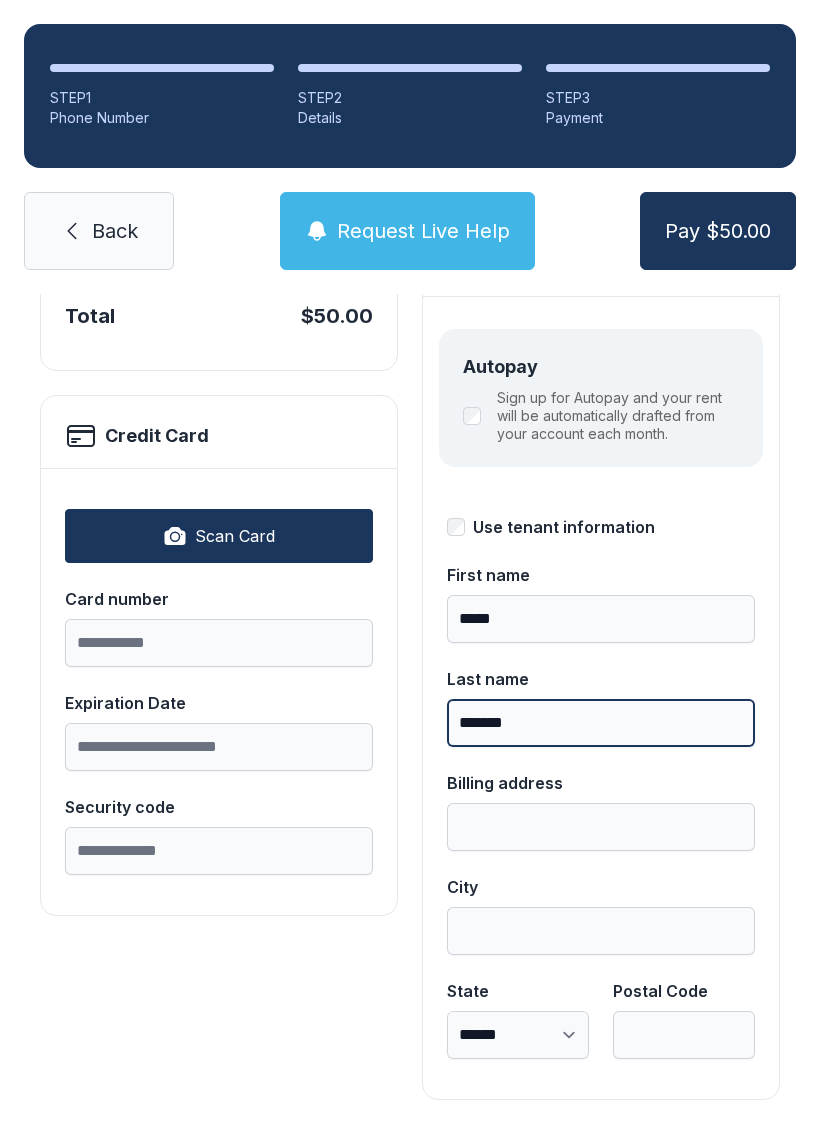type on "********" 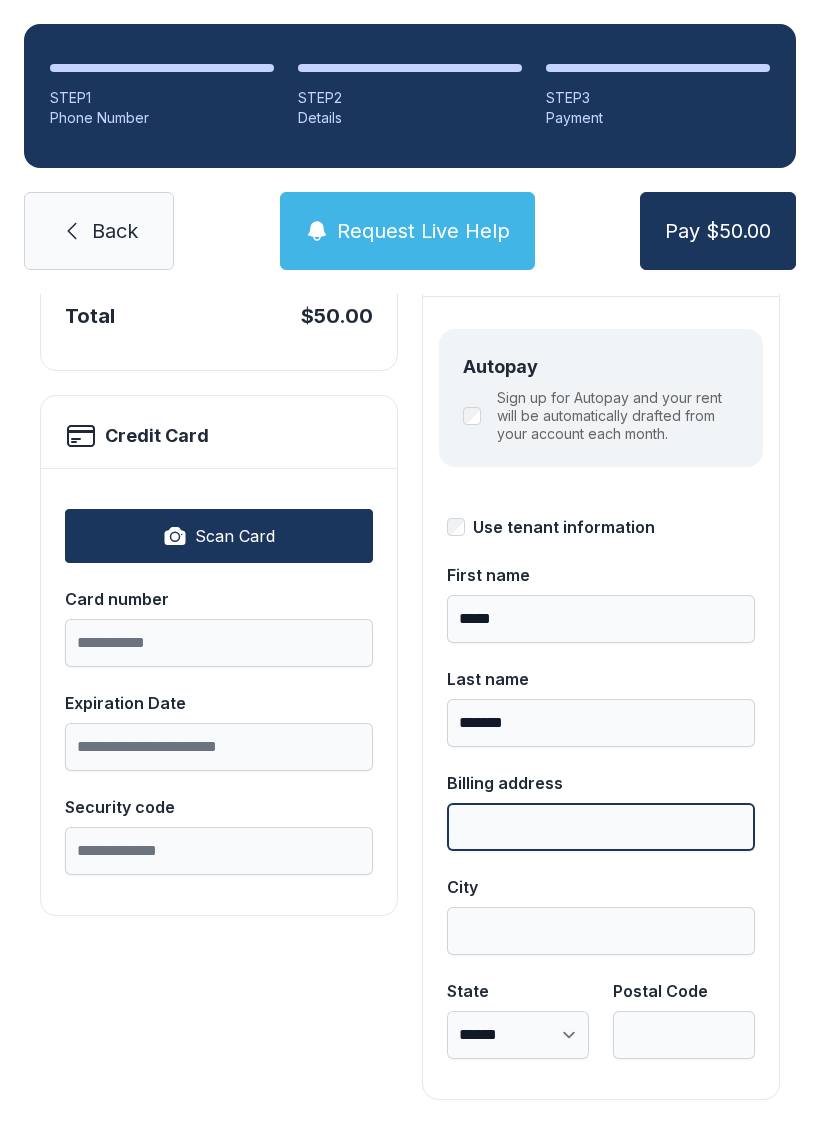 click on "Billing address" at bounding box center [601, 827] 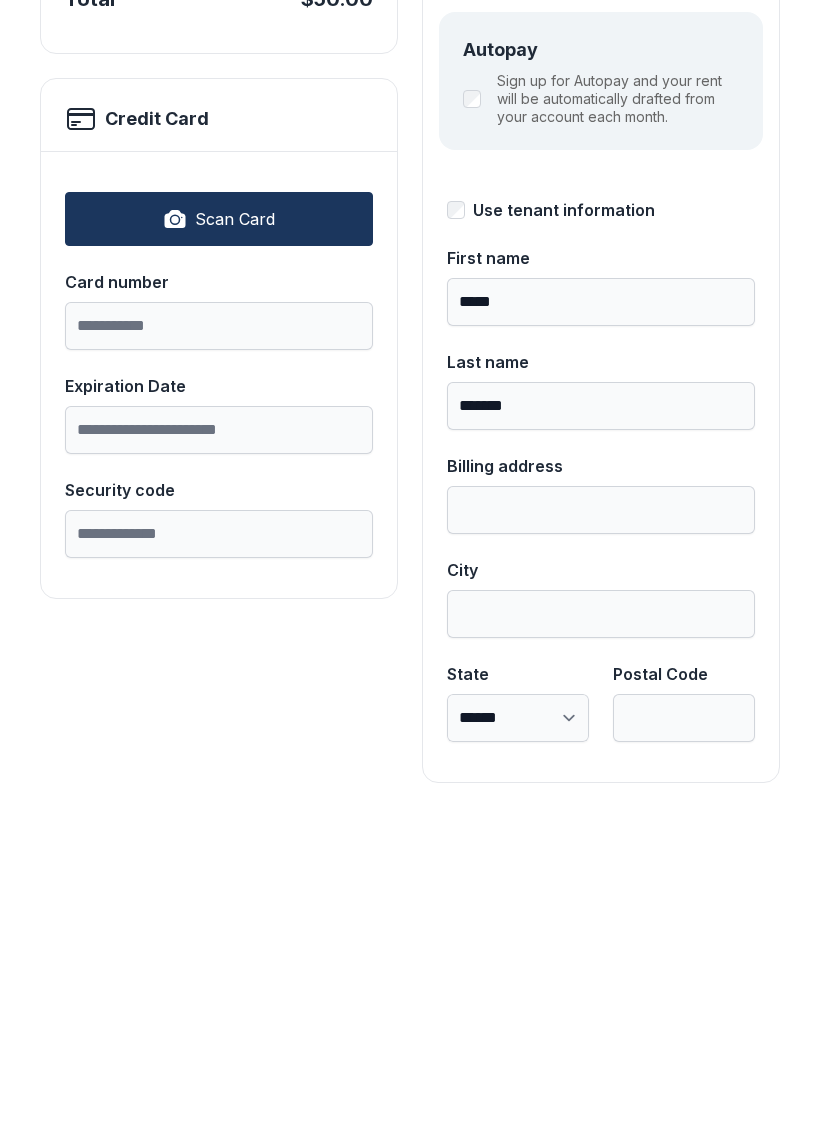 click on "**********" at bounding box center [410, 628] 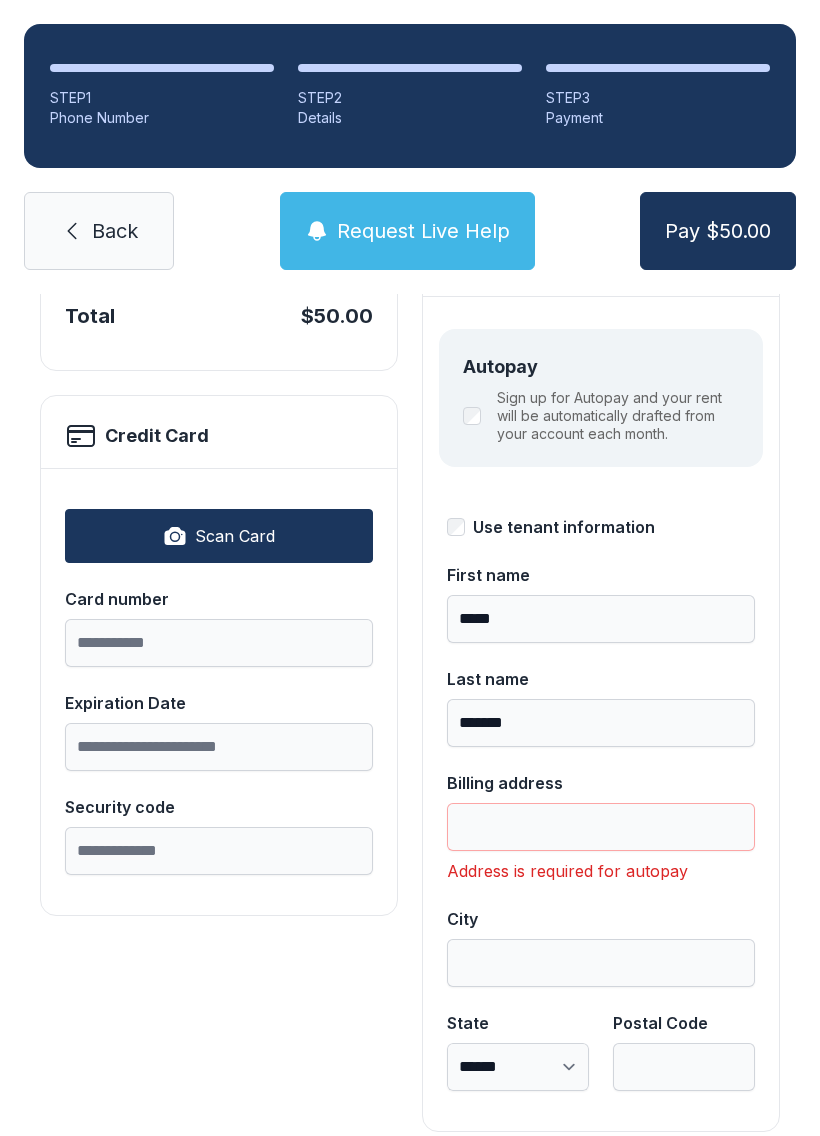 click on "Back" at bounding box center [99, 231] 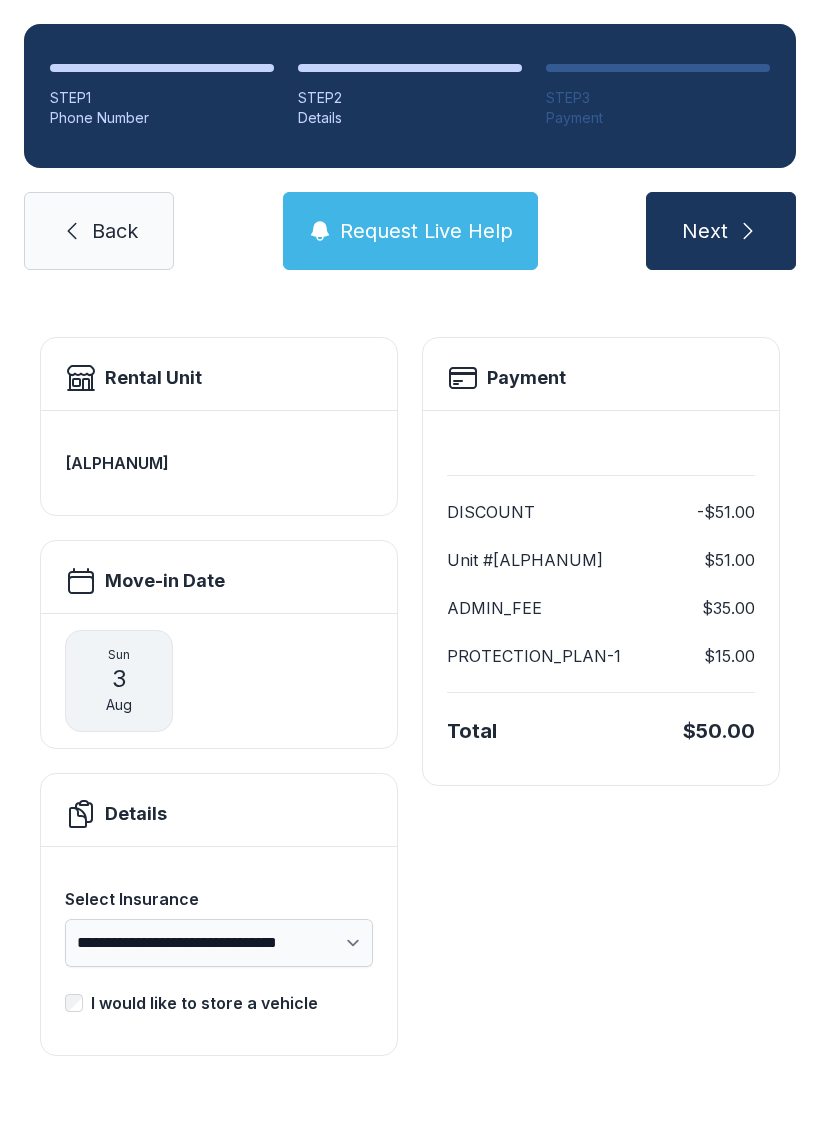 scroll, scrollTop: 0, scrollLeft: 0, axis: both 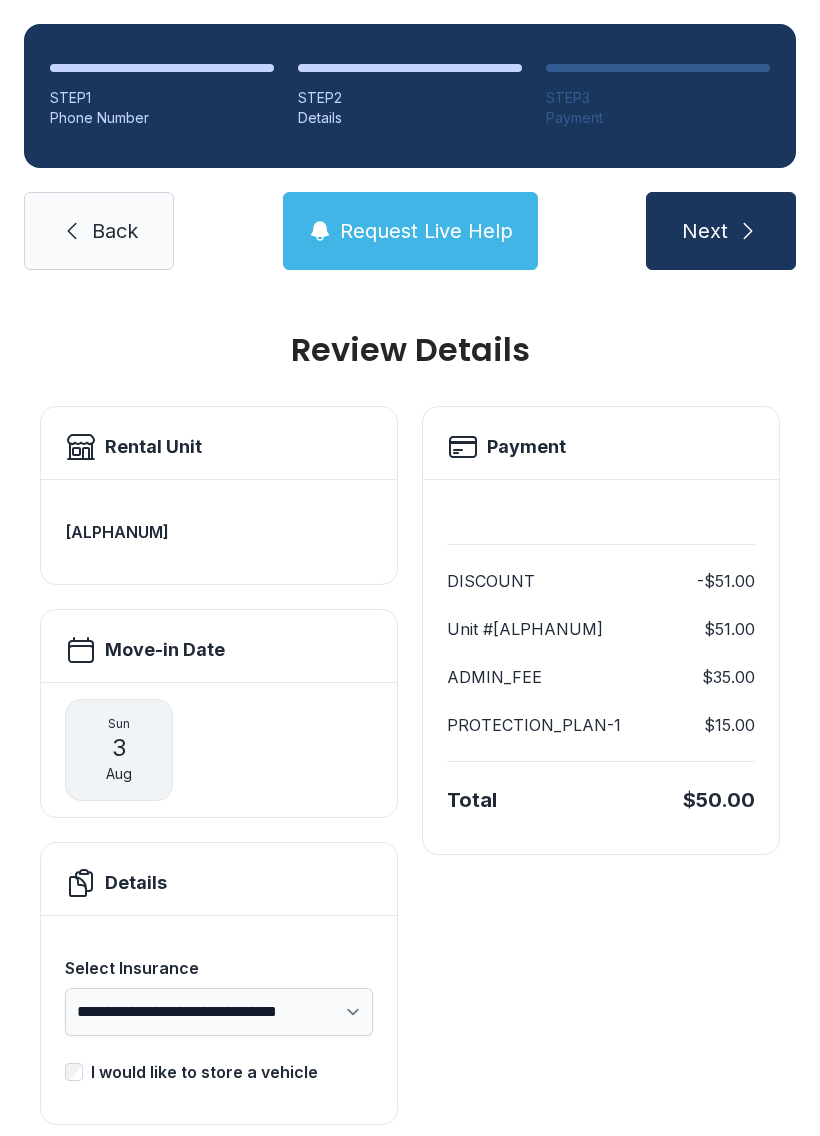 click on "Back" at bounding box center (99, 231) 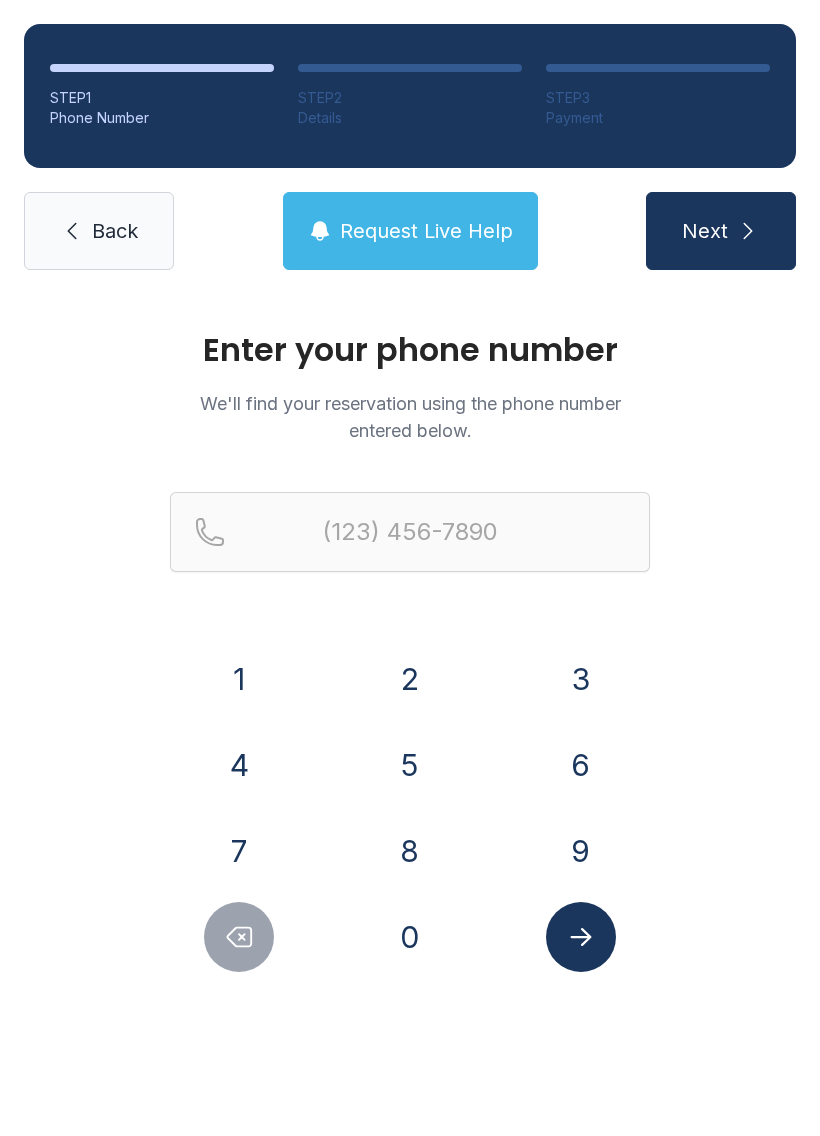 click on "Back" at bounding box center (99, 231) 